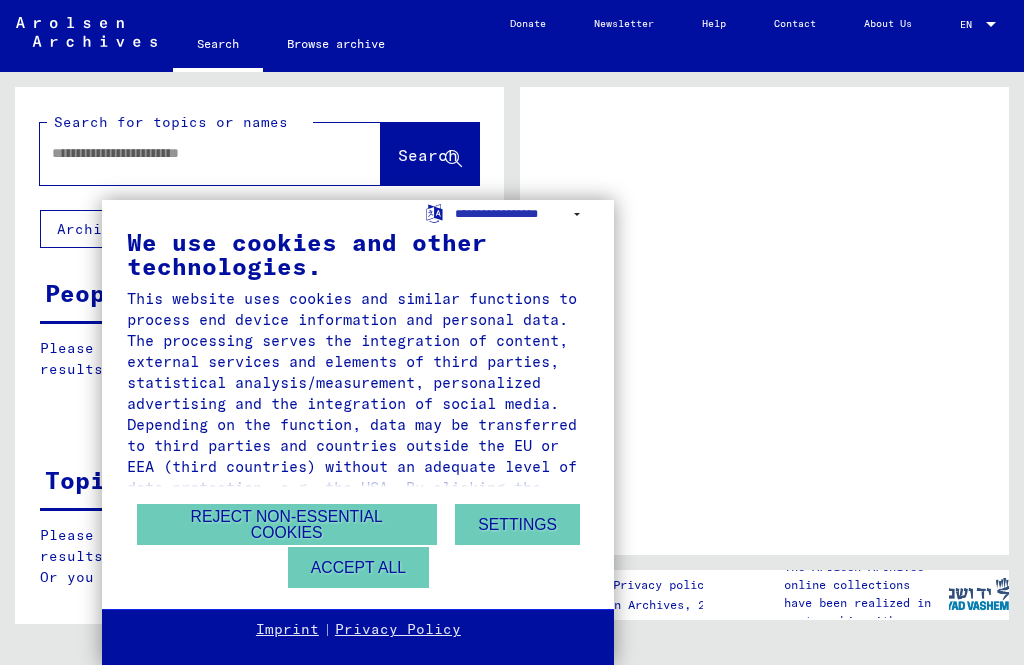 scroll, scrollTop: 0, scrollLeft: 0, axis: both 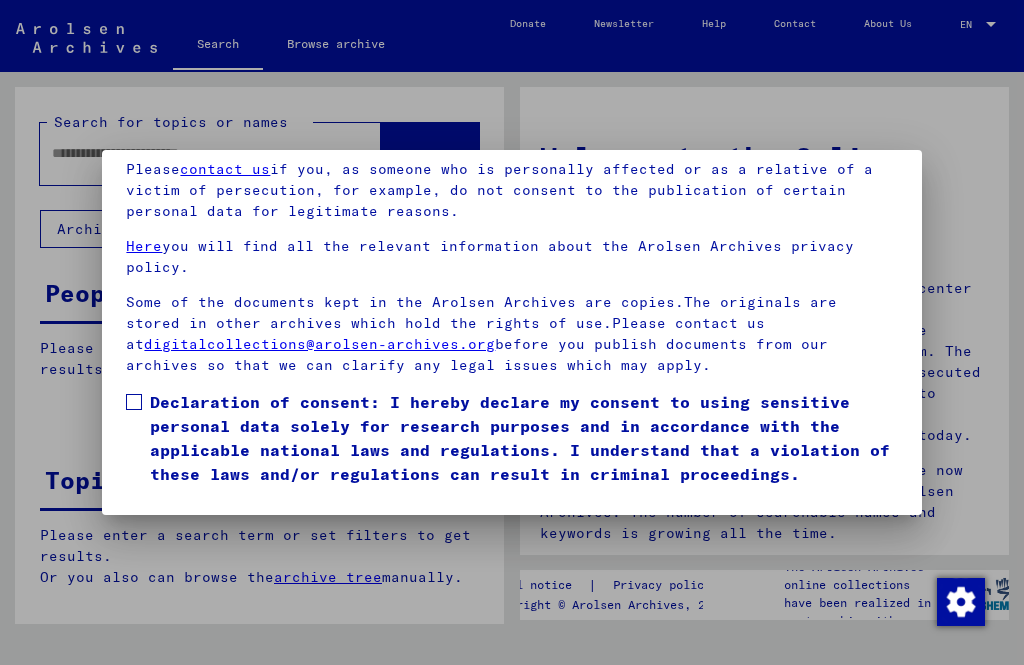 click at bounding box center [134, 402] 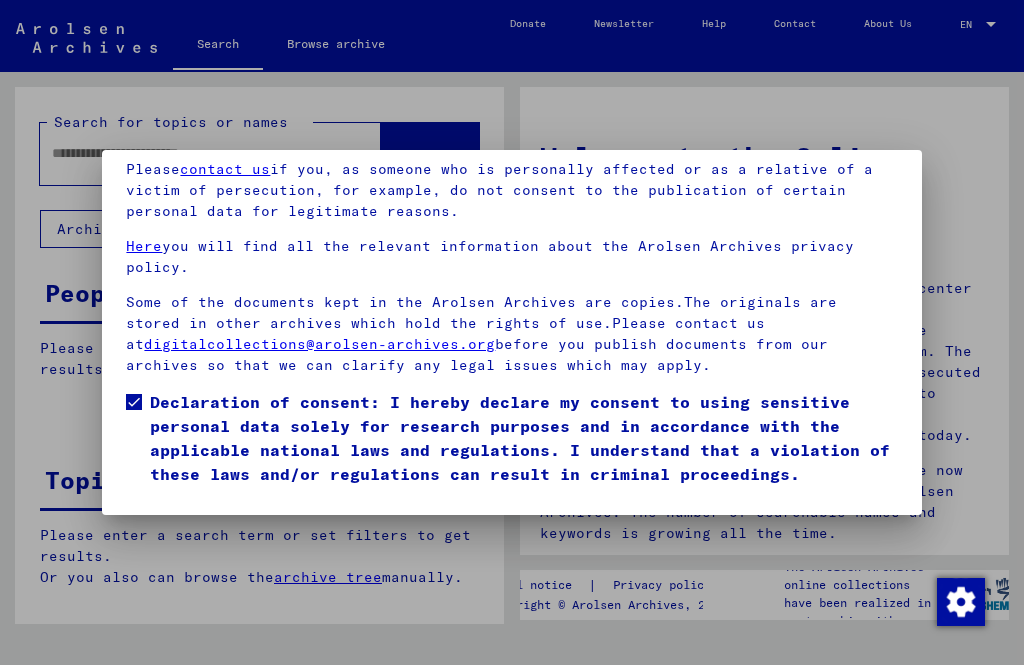 click on "I agree" at bounding box center (174, 515) 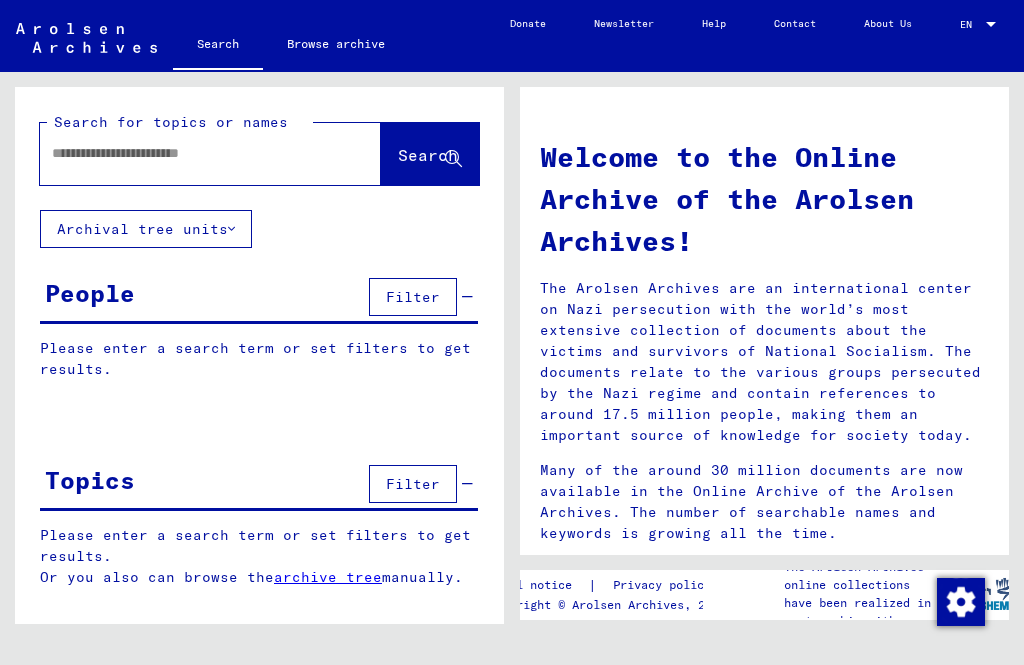 click at bounding box center [186, 153] 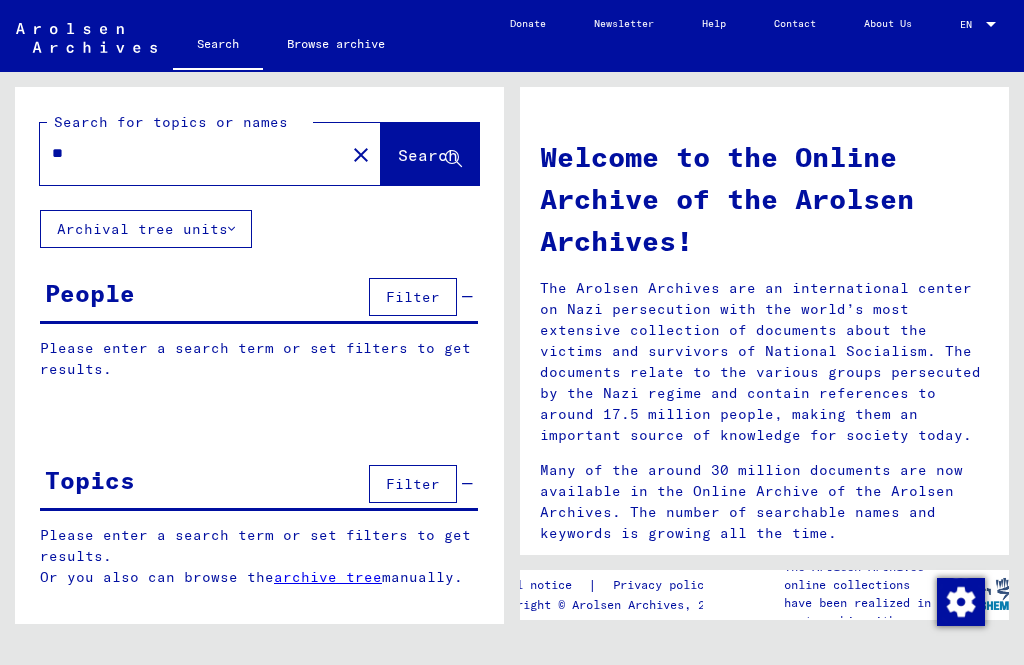 type on "*" 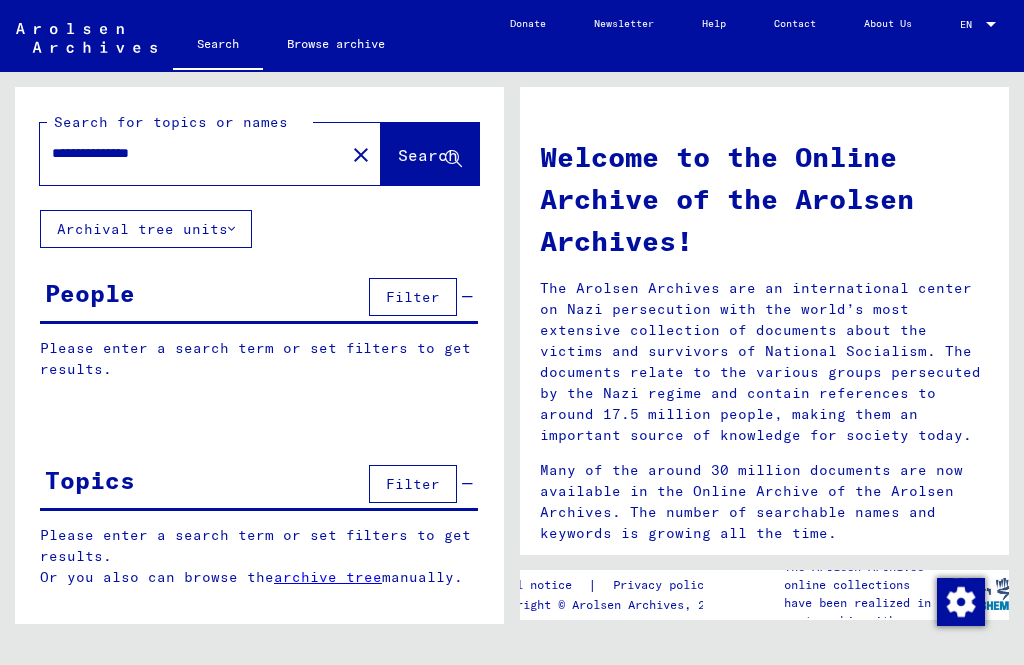type on "**********" 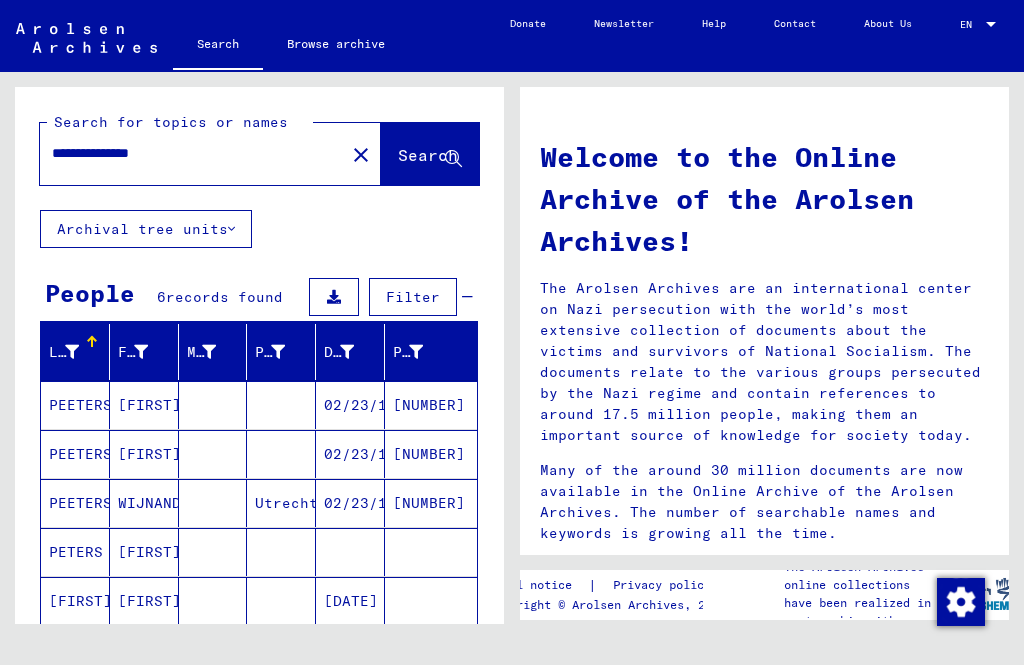 scroll, scrollTop: 0, scrollLeft: 0, axis: both 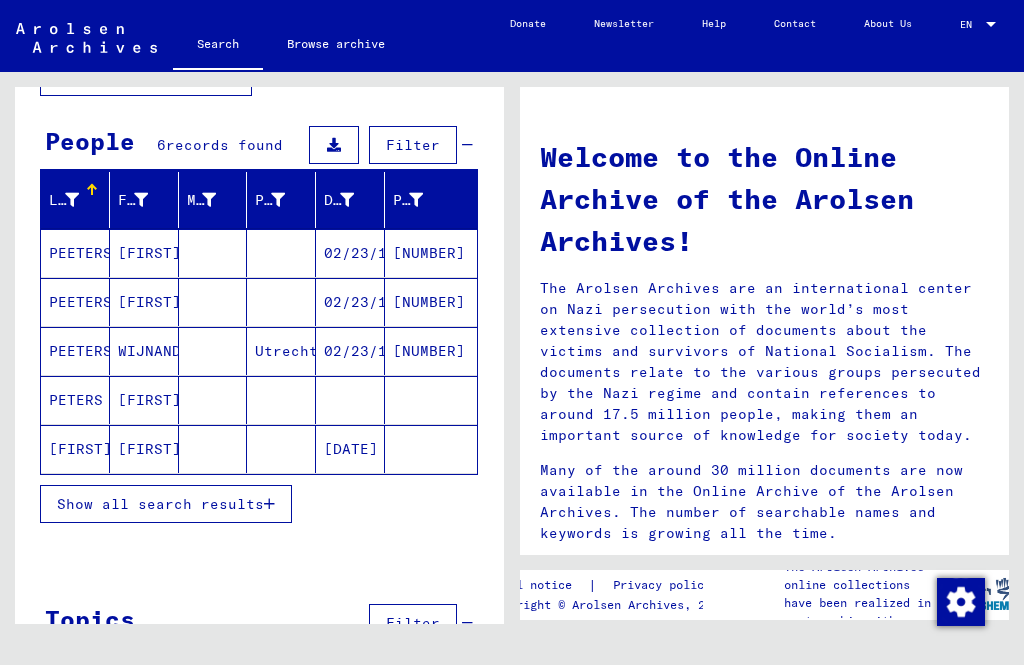 click on "Show all search results" at bounding box center (166, 504) 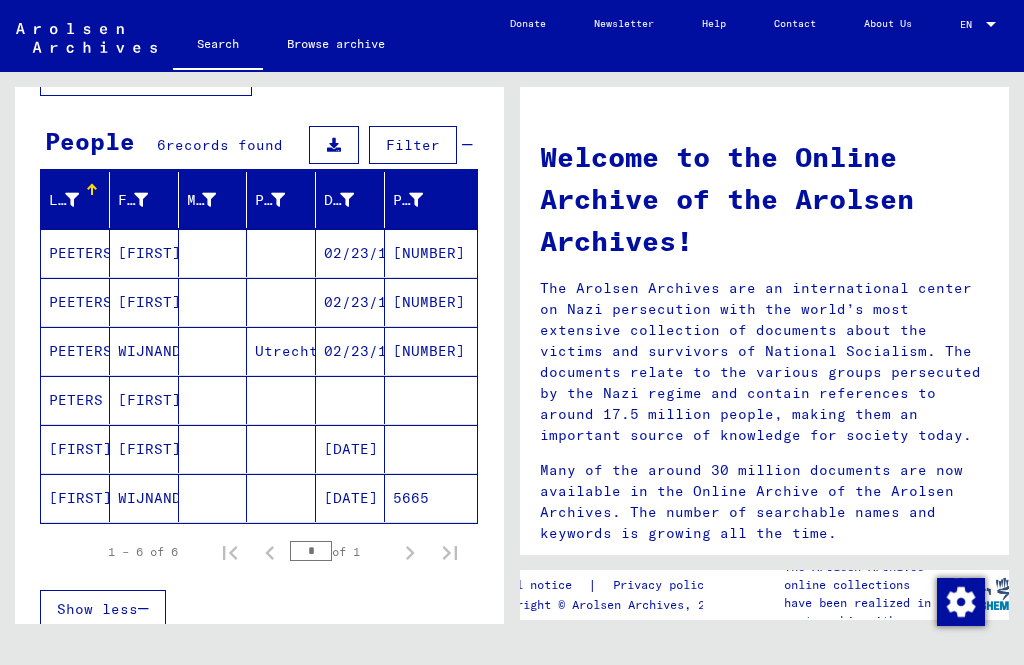 click on "[NUMBER]" at bounding box center (431, 302) 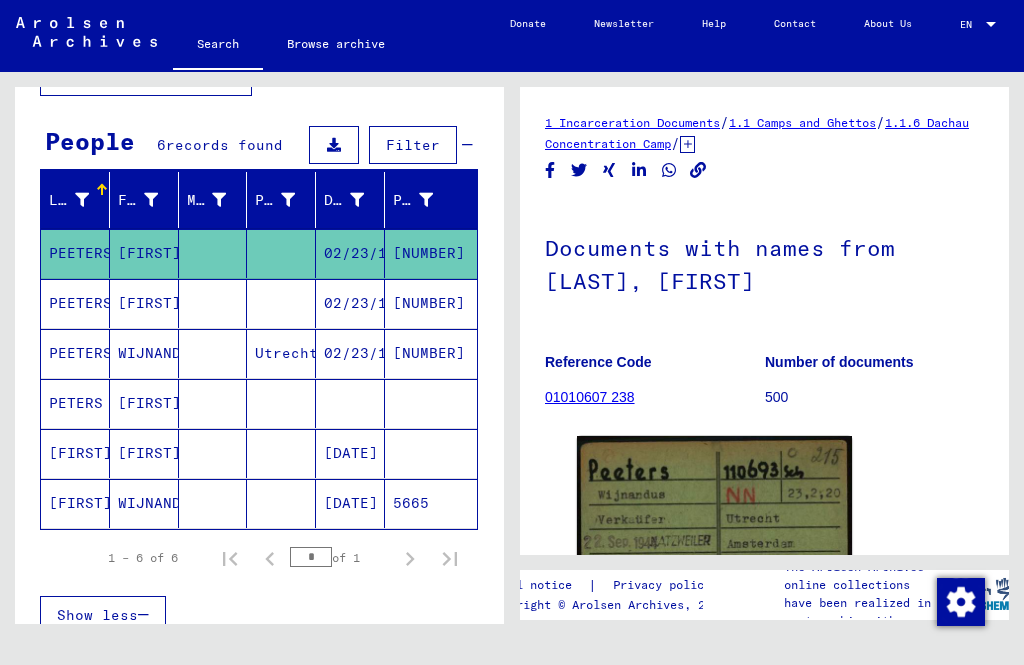 scroll, scrollTop: 0, scrollLeft: 0, axis: both 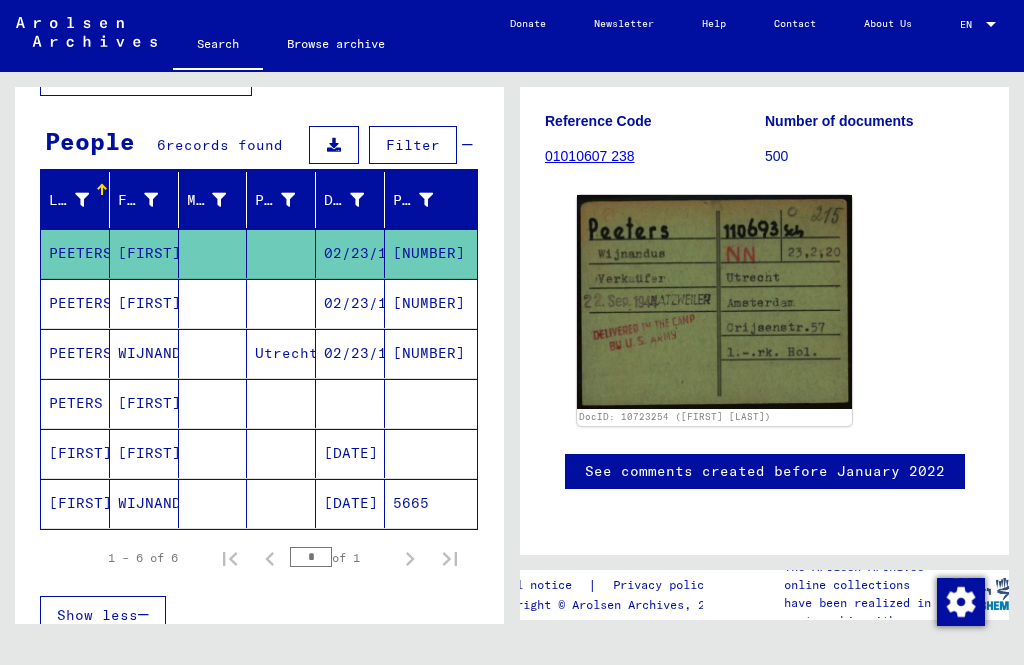 click on "See comments created before January 2022" 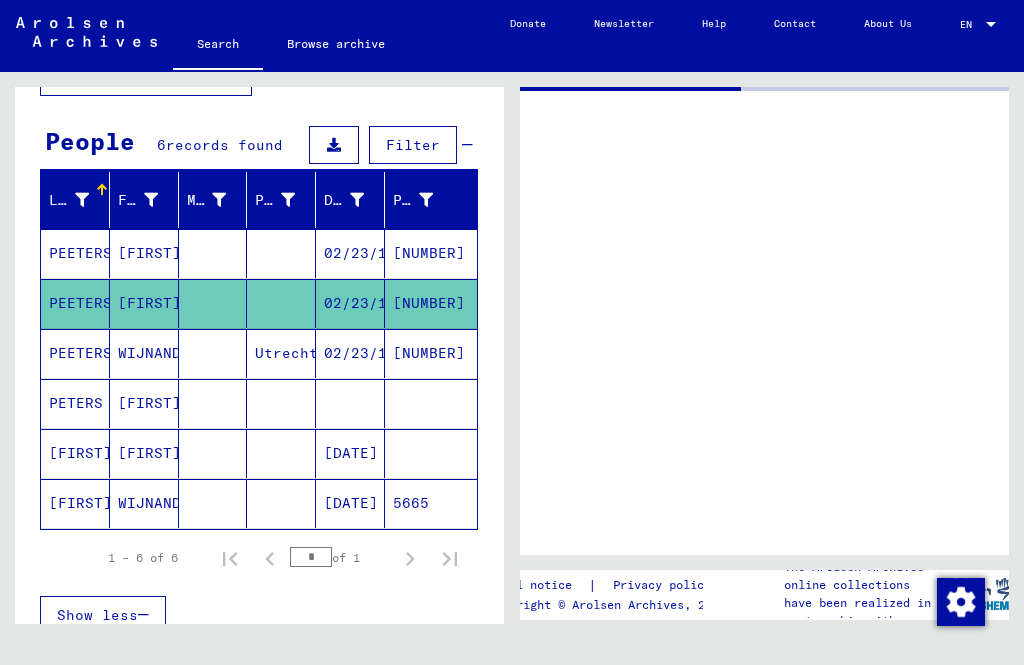 scroll, scrollTop: 0, scrollLeft: 0, axis: both 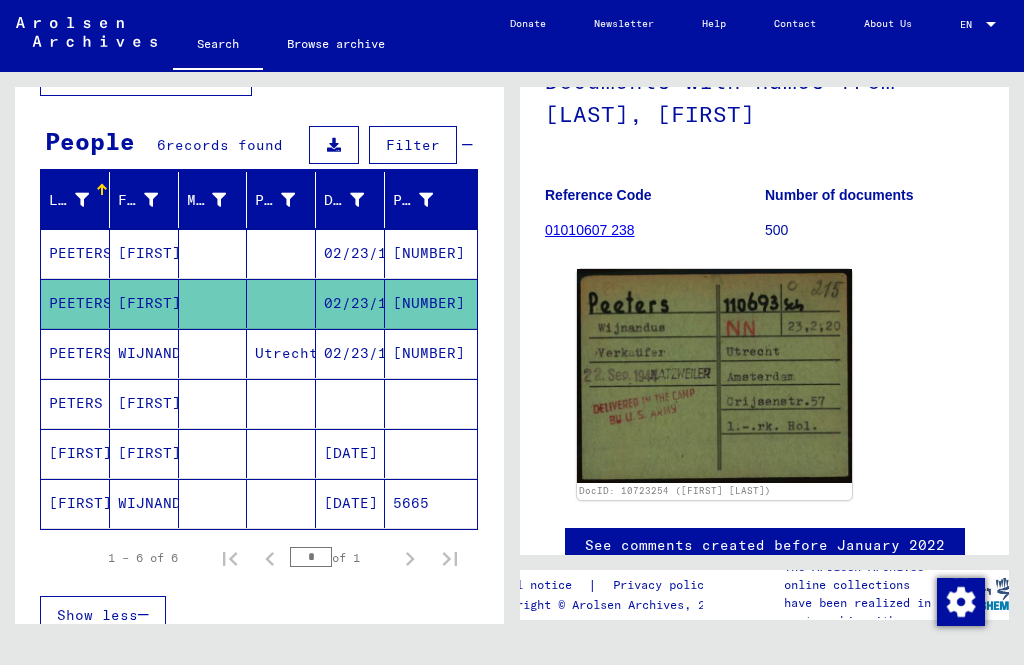 click on "01010607 238" 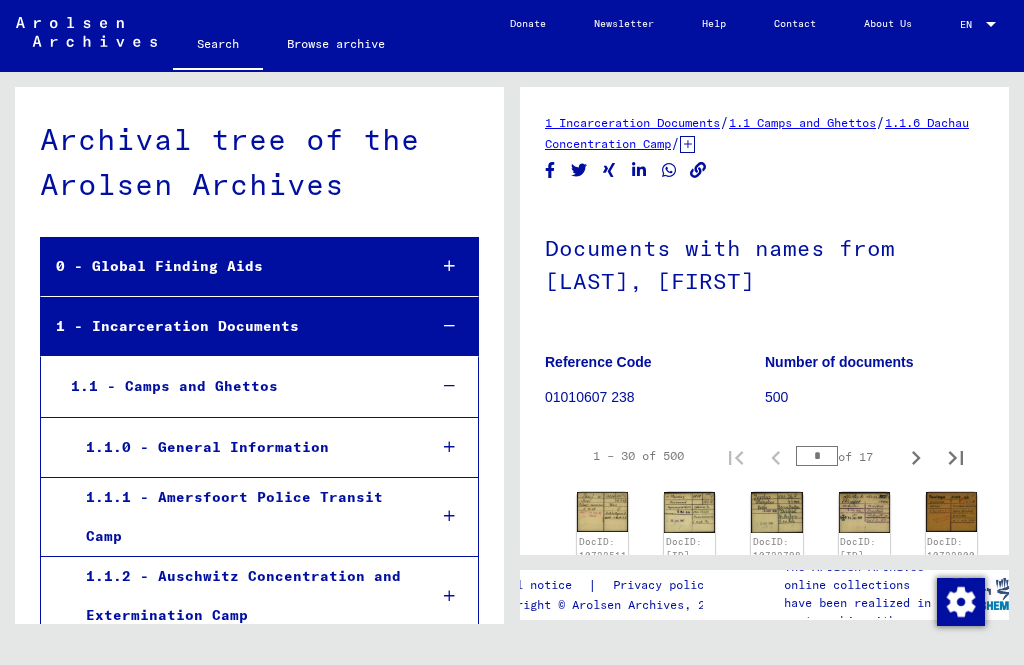 scroll, scrollTop: 21198, scrollLeft: 0, axis: vertical 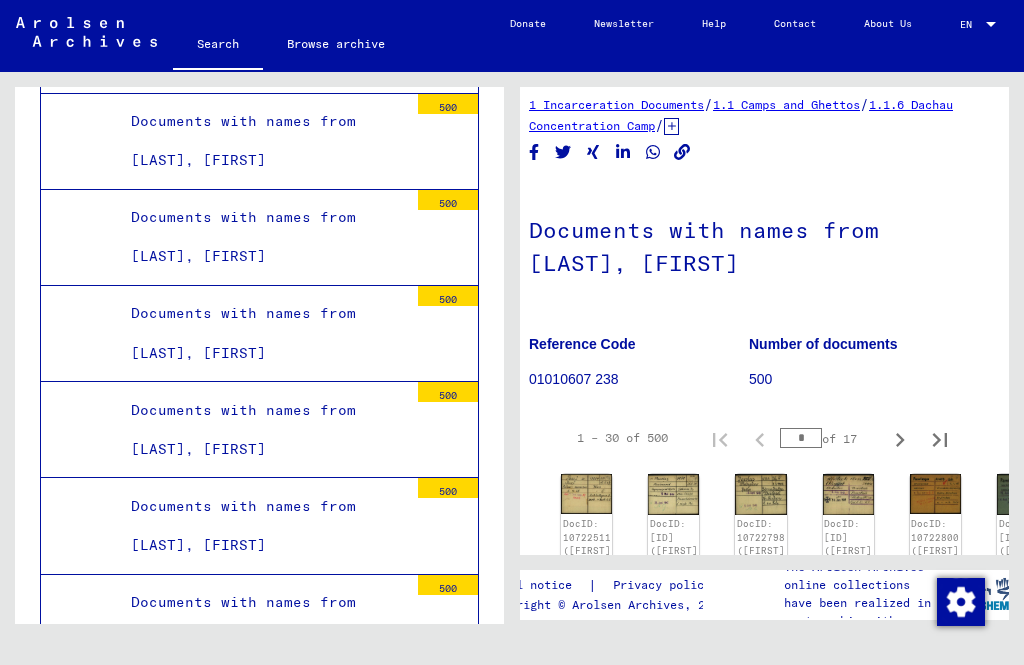 click 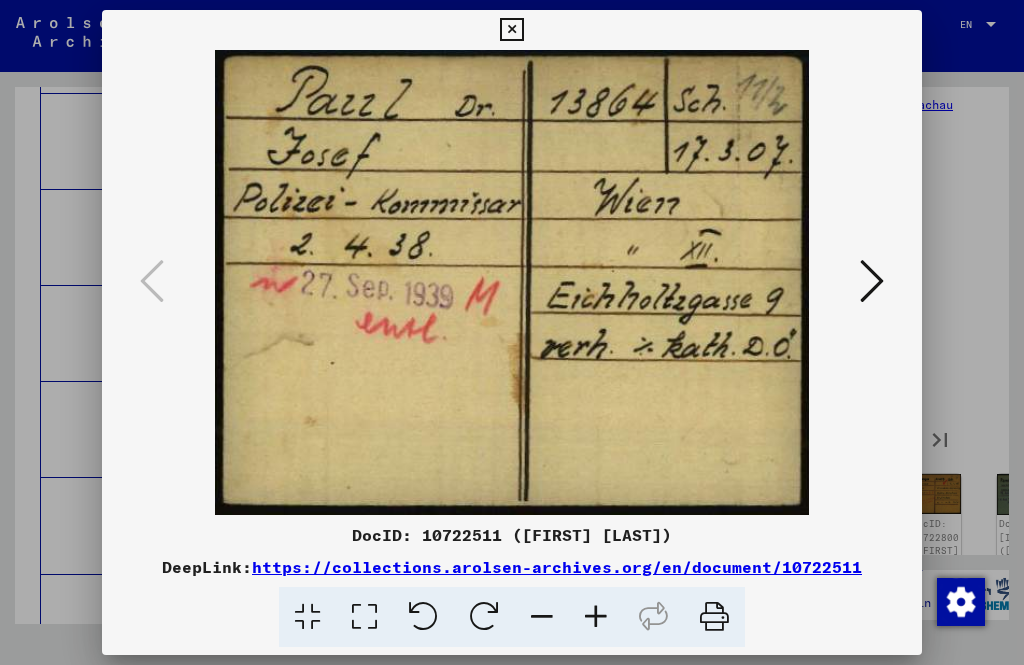 click at bounding box center [872, 281] 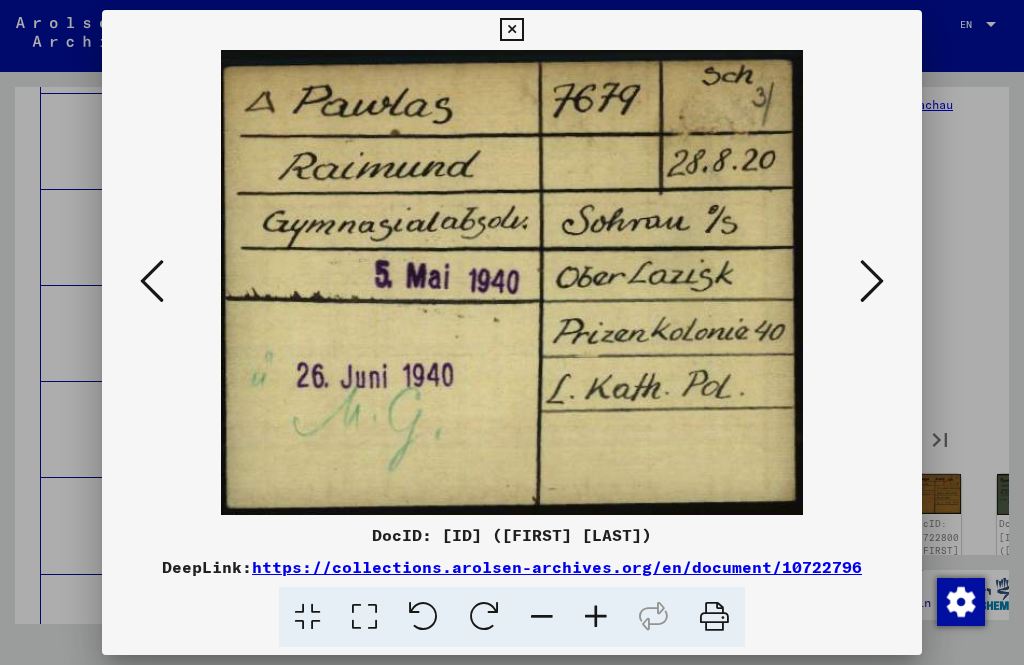 click at bounding box center [872, 281] 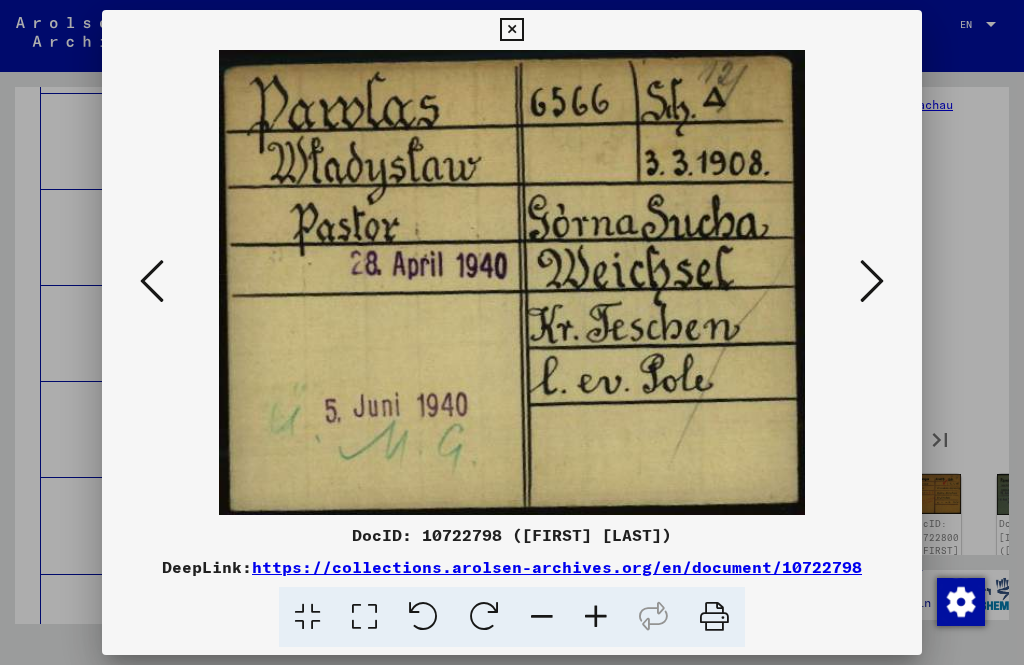 click at bounding box center [872, 282] 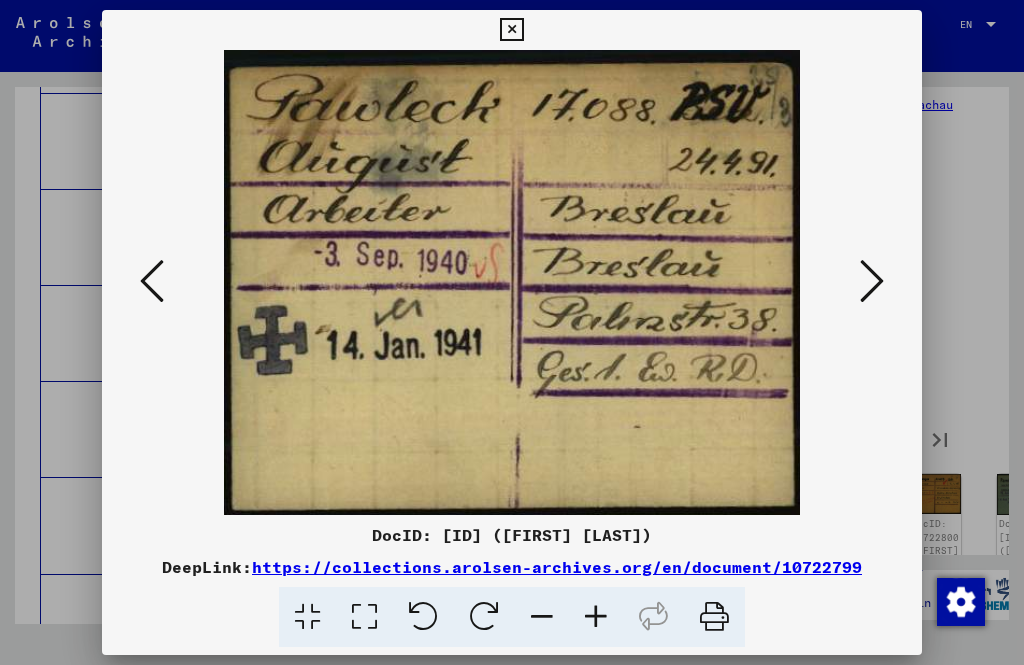 click at bounding box center [872, 281] 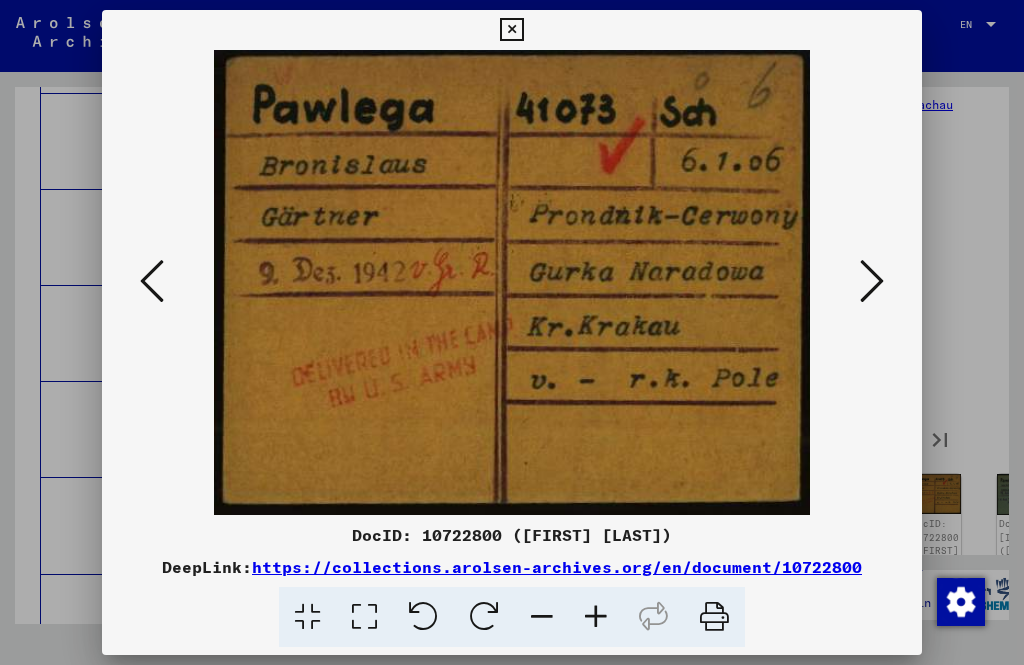 click at bounding box center (872, 281) 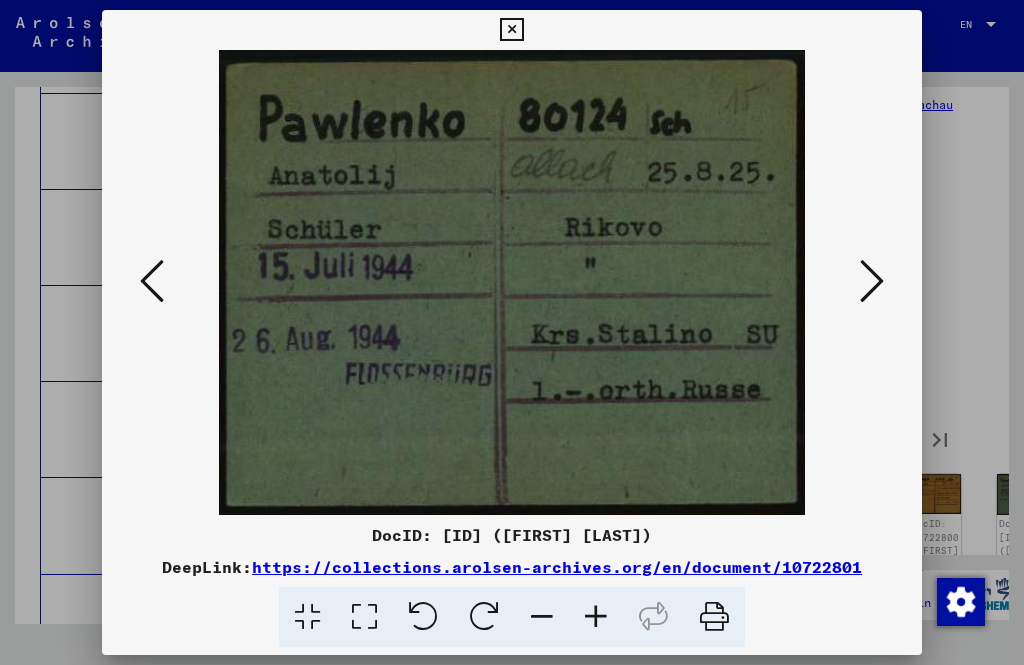 click at bounding box center [872, 281] 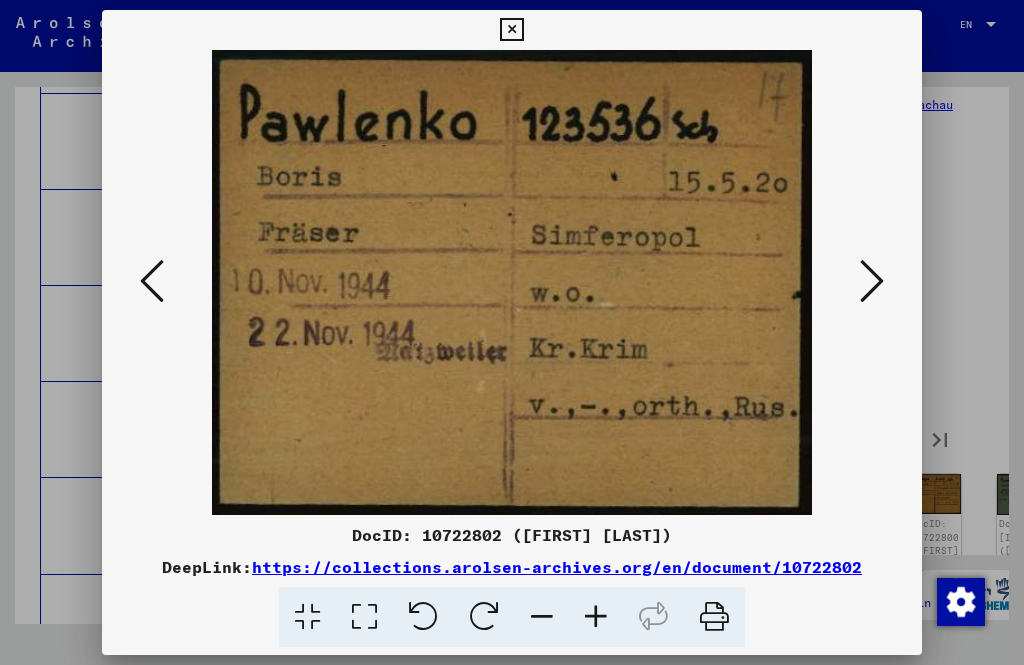 click at bounding box center (872, 281) 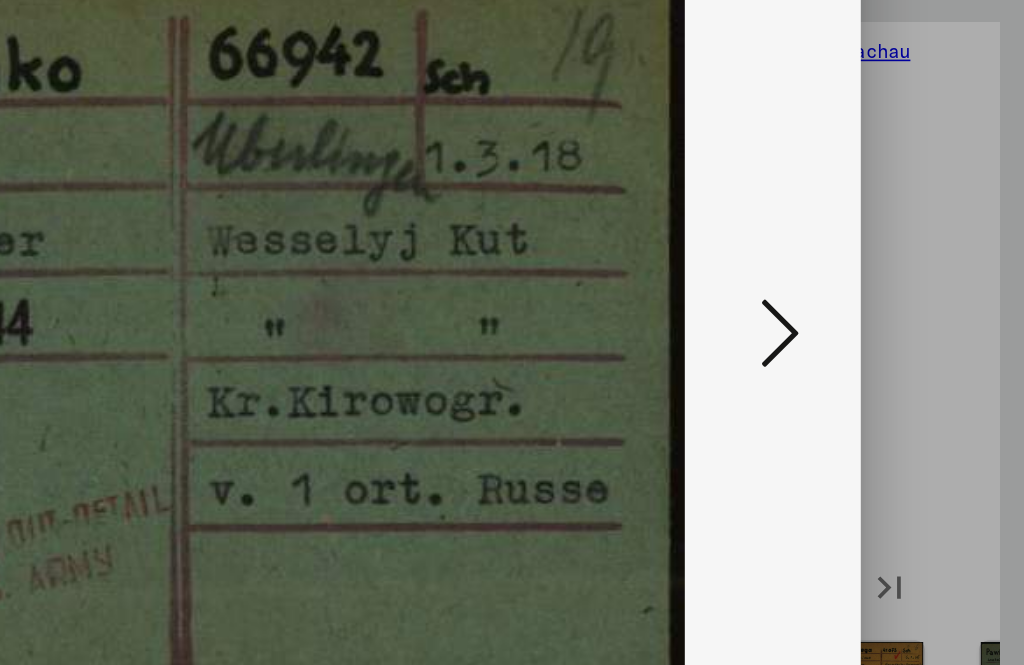 click at bounding box center [511, 282] 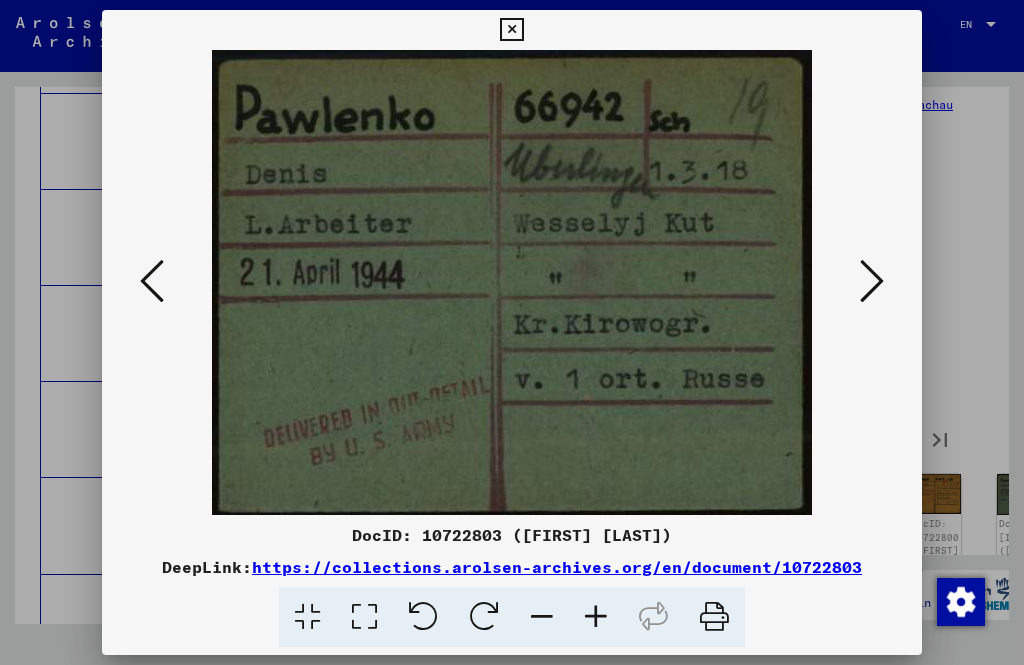 click at bounding box center (872, 281) 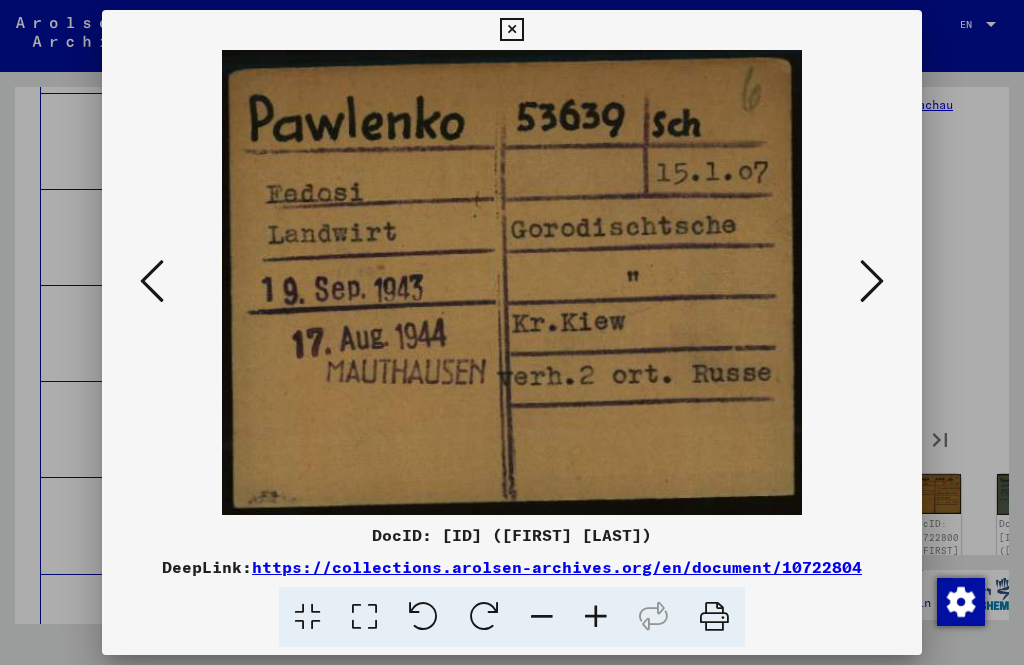 click at bounding box center [872, 281] 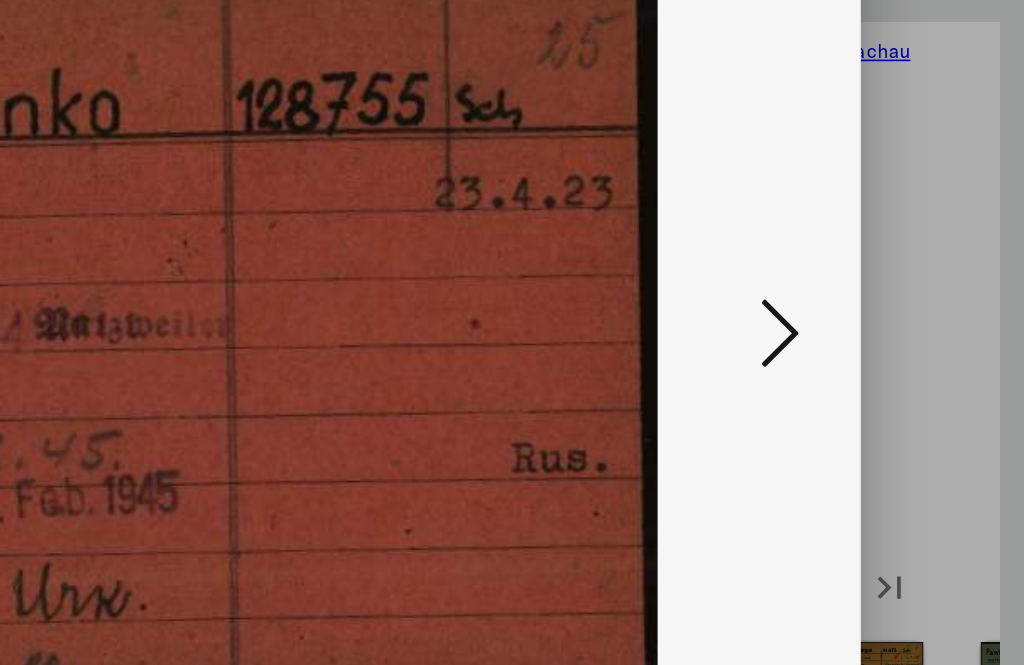 click at bounding box center (872, 281) 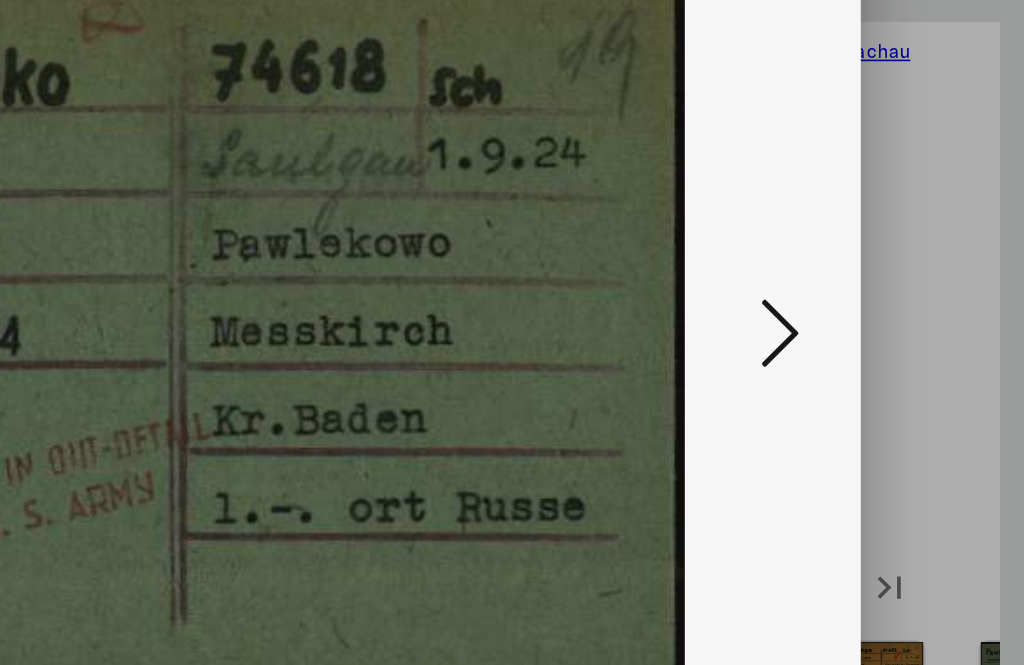 click at bounding box center [872, 281] 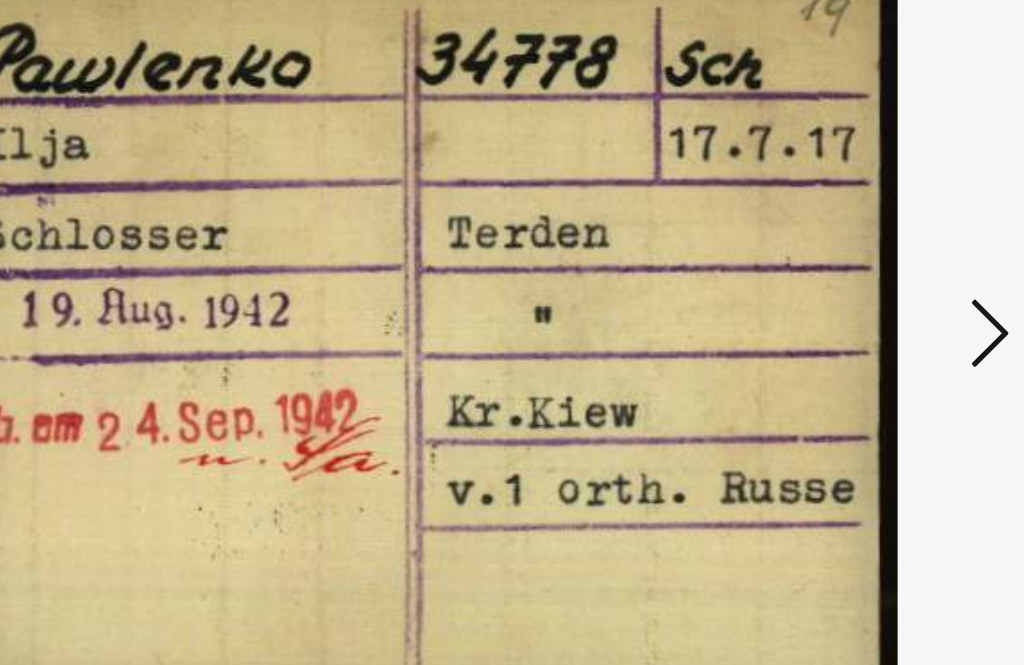 click at bounding box center [872, 281] 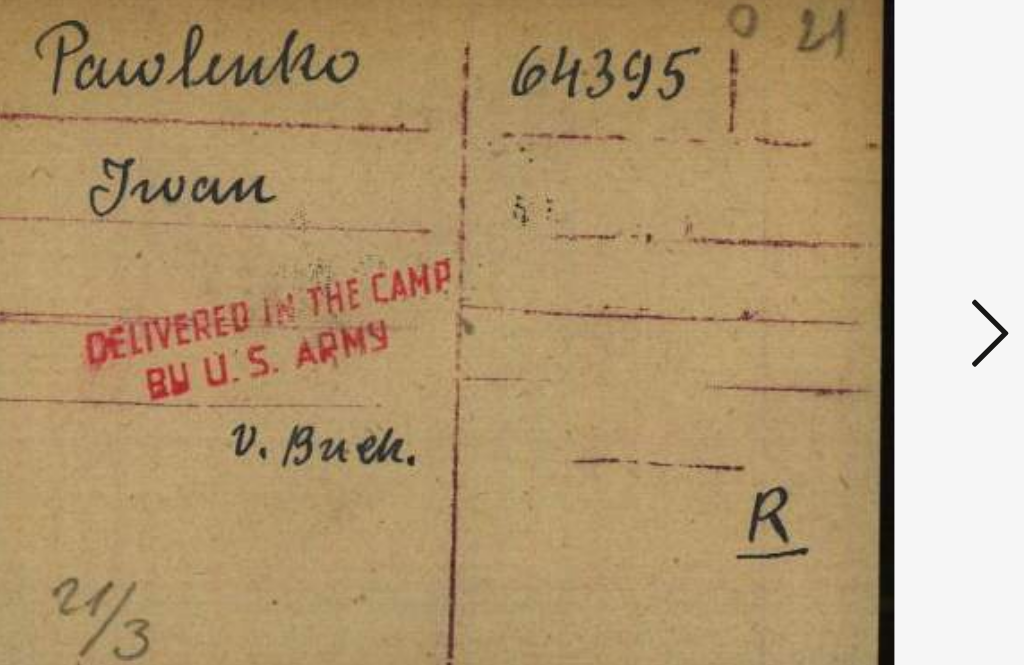 click at bounding box center (872, 281) 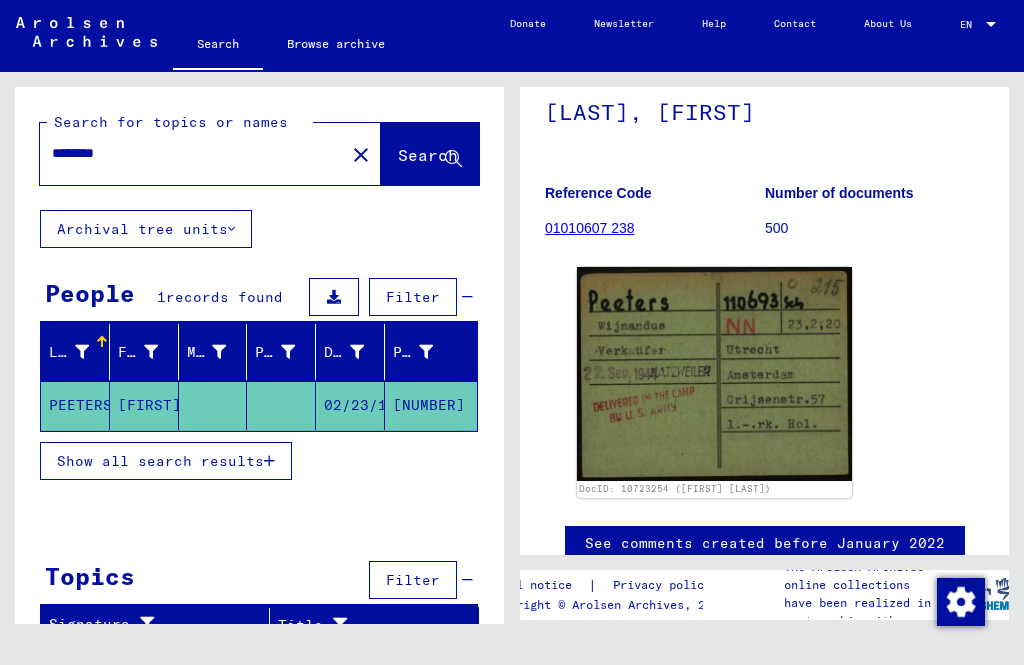 scroll, scrollTop: 0, scrollLeft: 0, axis: both 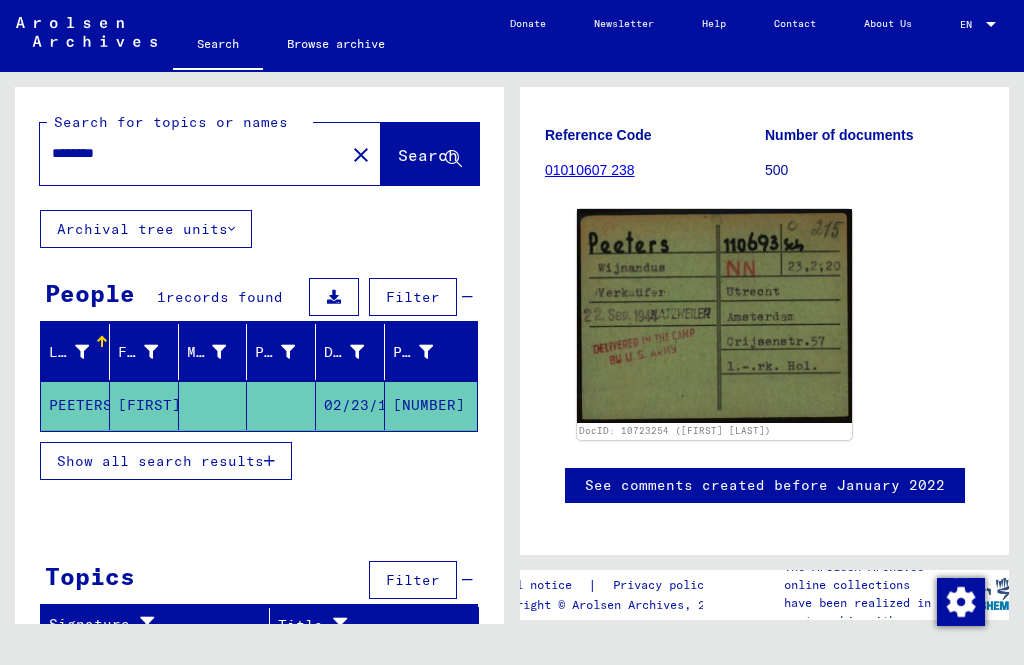 click on "Show all search results" at bounding box center [160, 461] 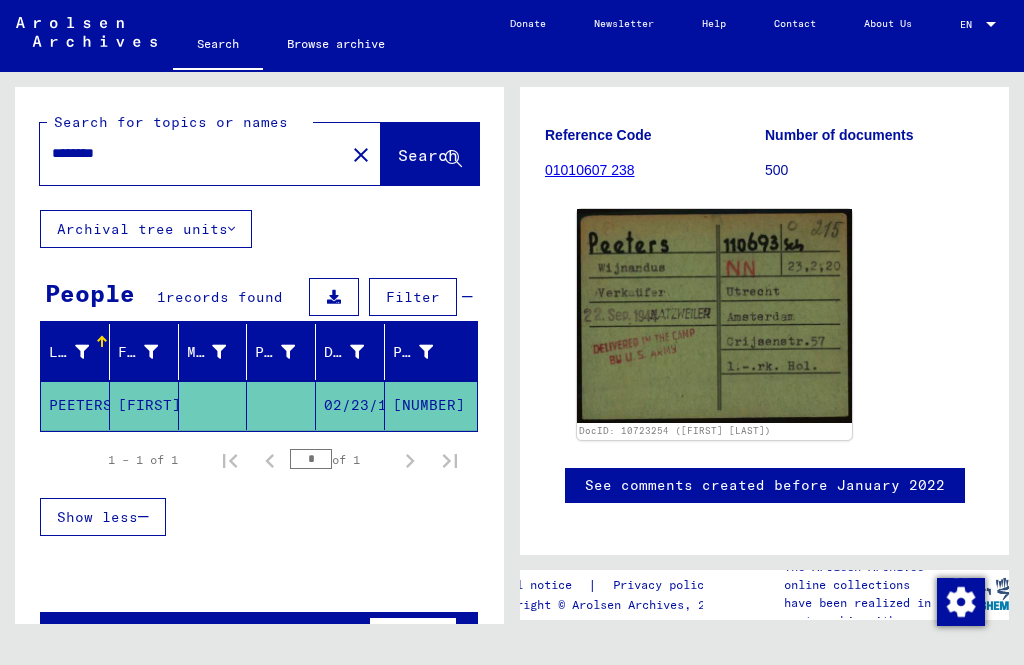 click on "********" at bounding box center [192, 153] 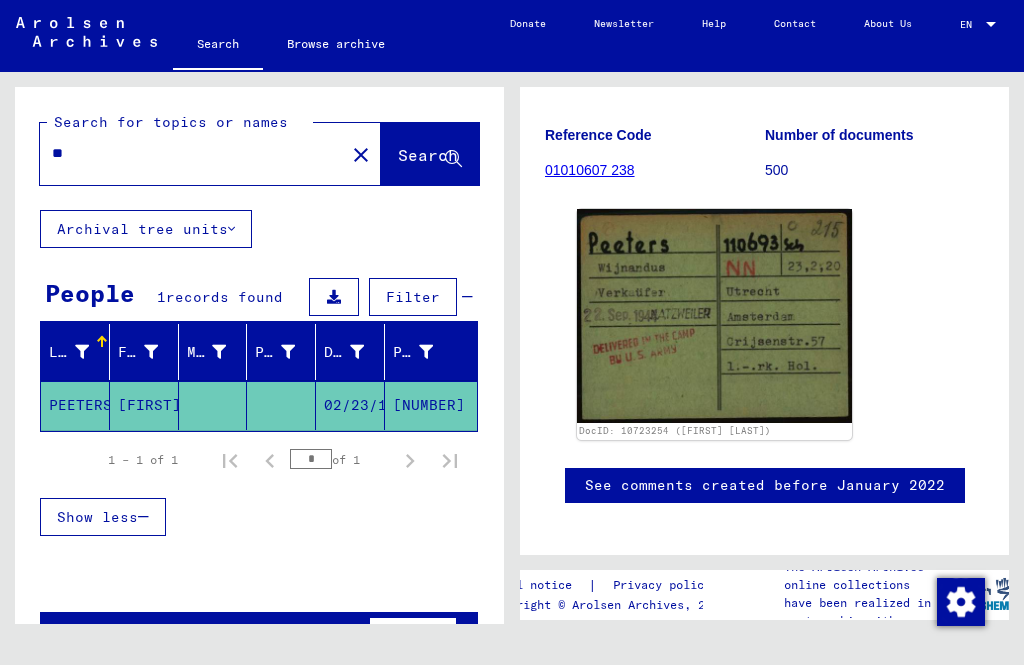 type on "*" 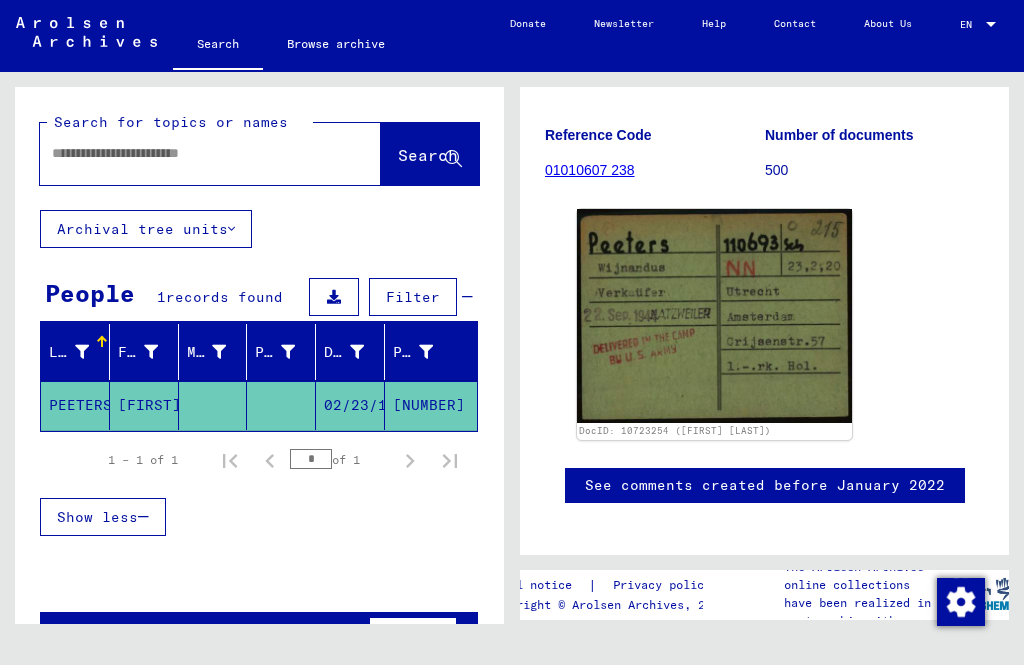 click at bounding box center [192, 153] 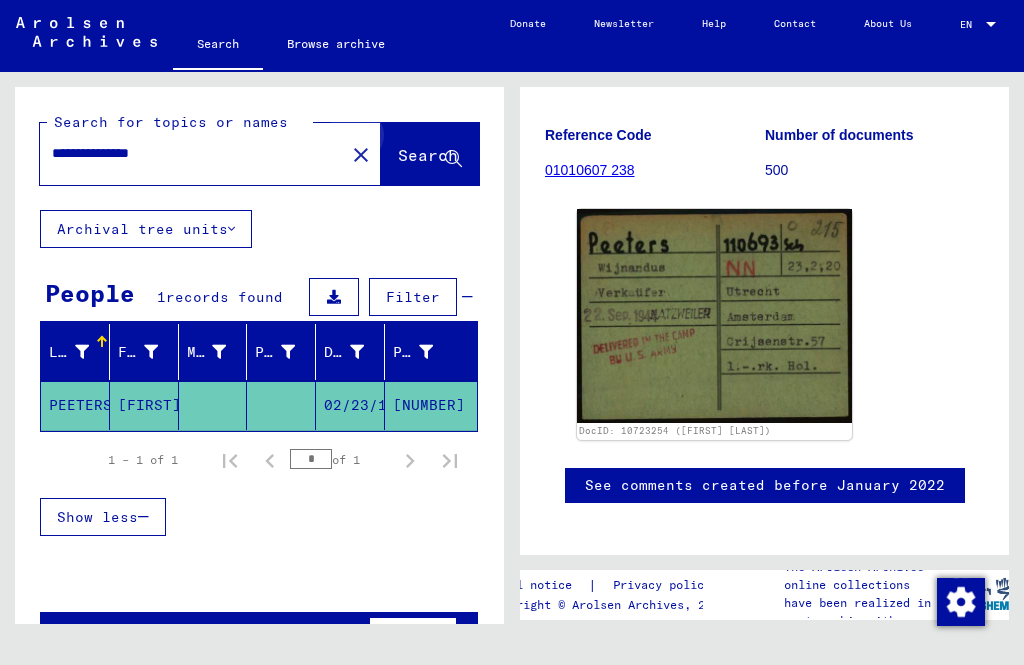 type on "**********" 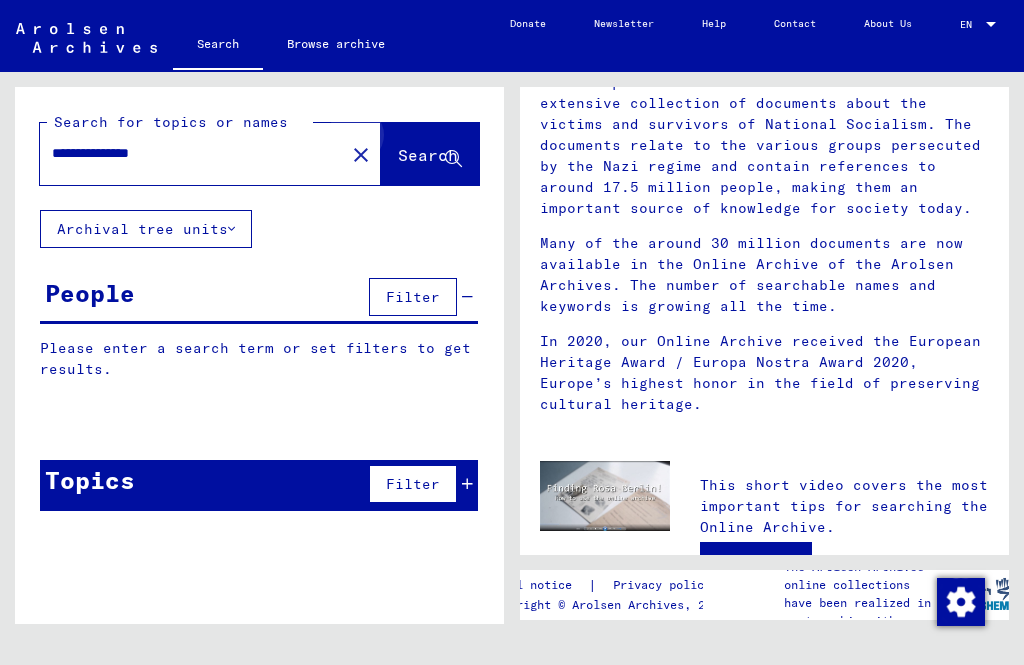 scroll, scrollTop: 0, scrollLeft: 0, axis: both 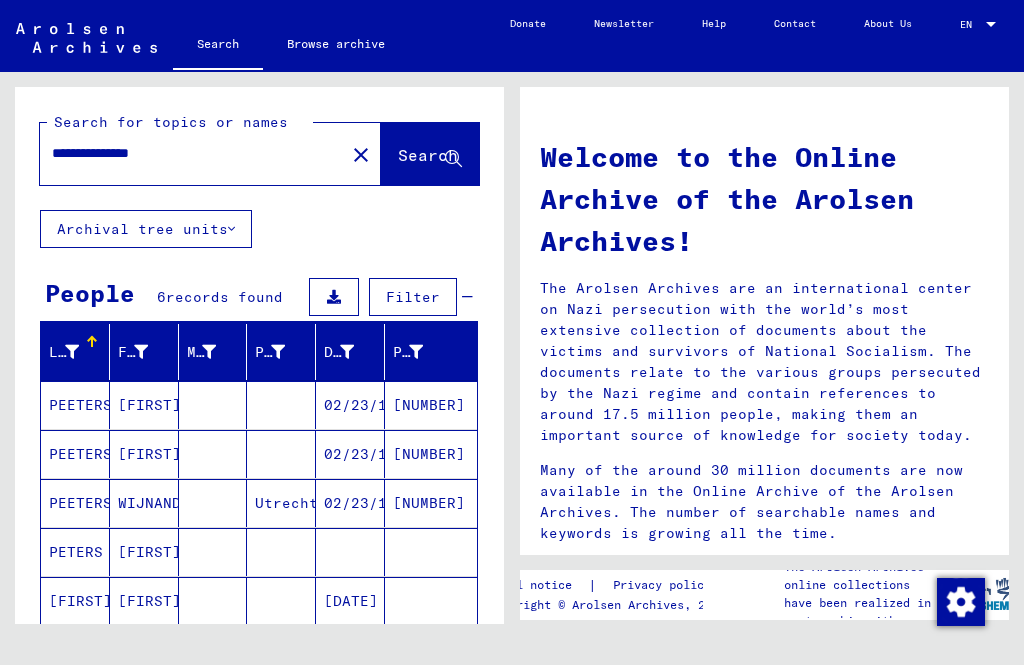 click on "[NUMBER]" at bounding box center [431, 503] 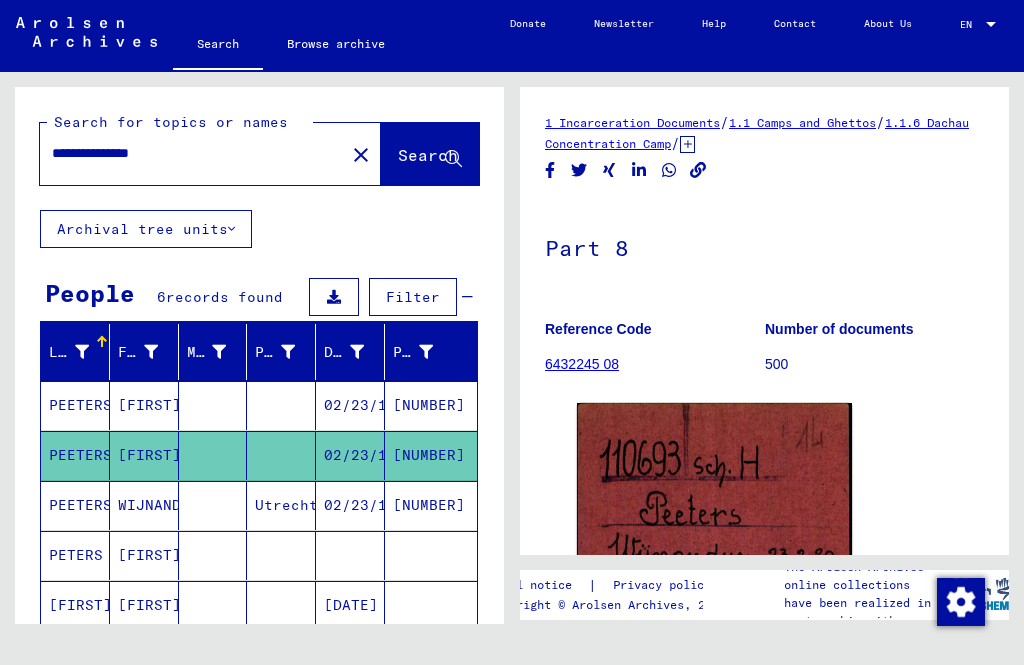 scroll, scrollTop: 0, scrollLeft: 0, axis: both 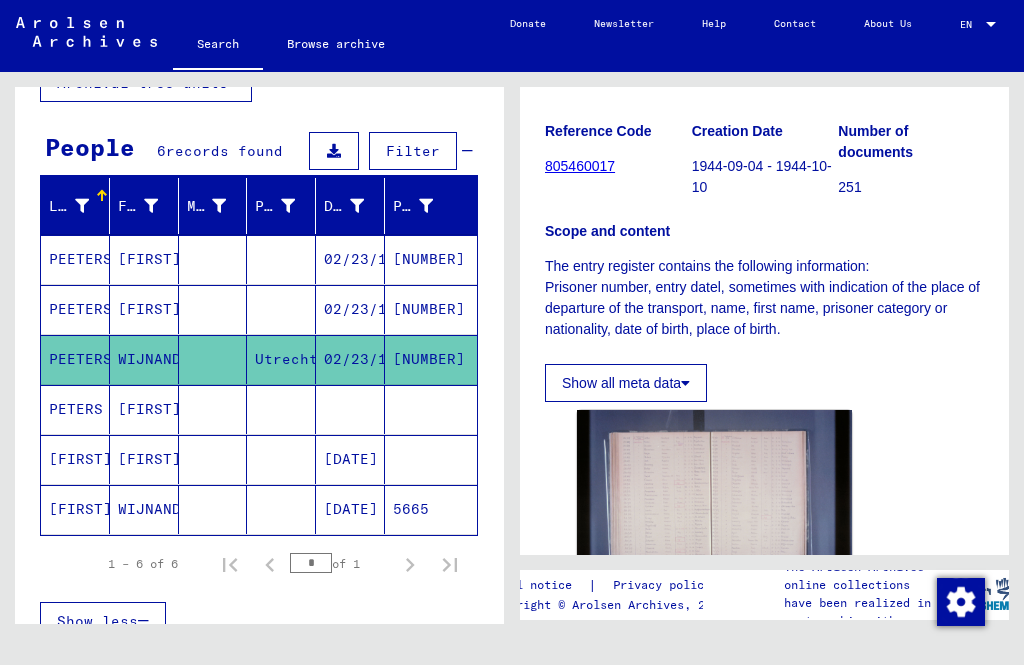 click at bounding box center (431, 459) 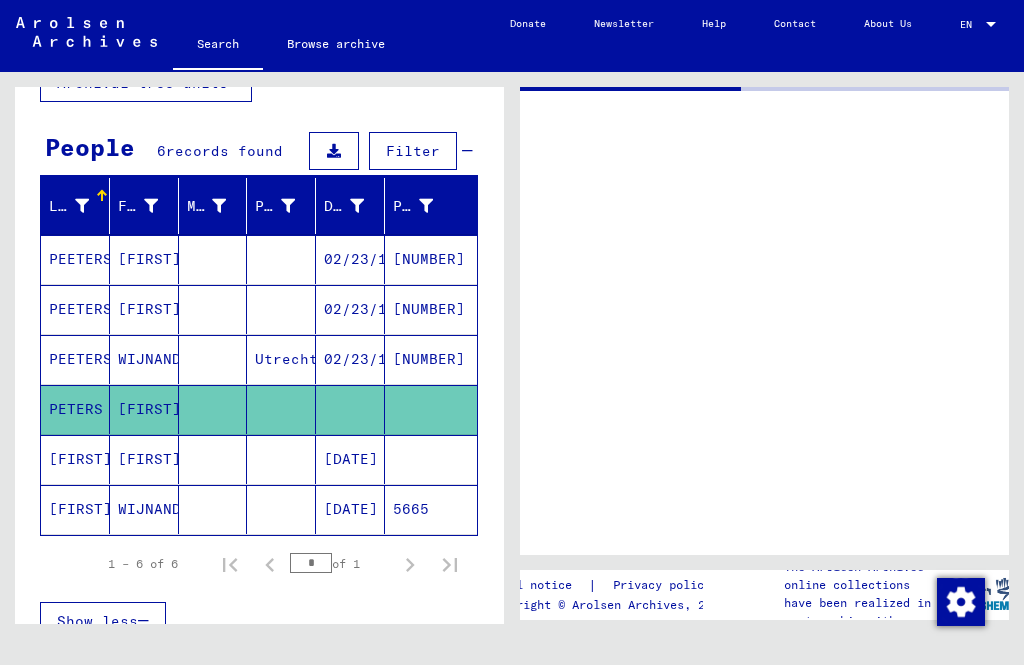 scroll, scrollTop: 0, scrollLeft: 0, axis: both 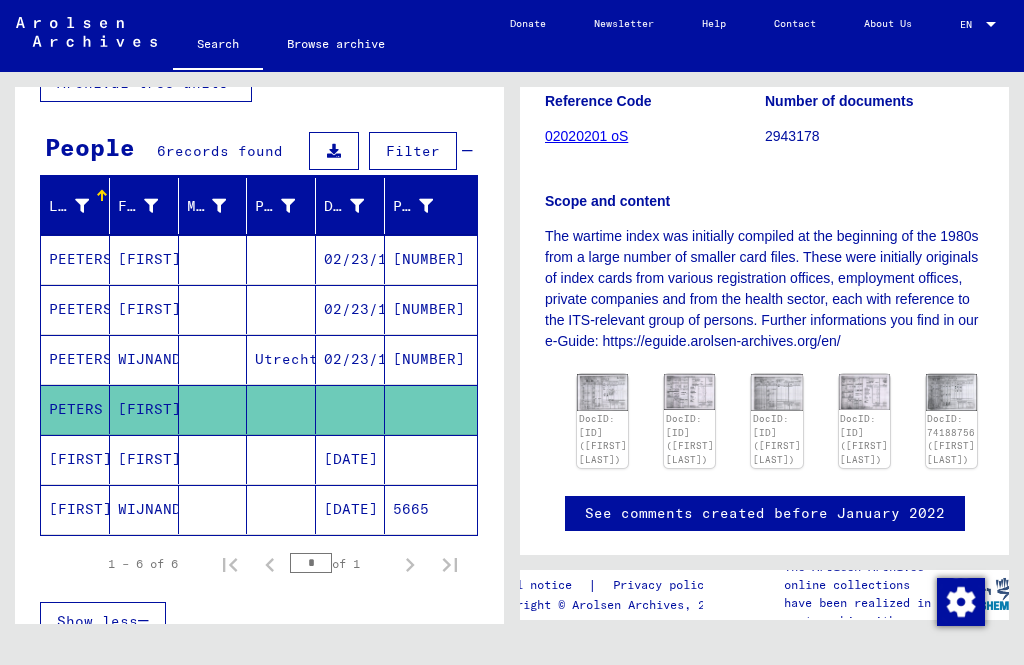 click on "DocID: [ID] ([FIRST] [LAST])" 